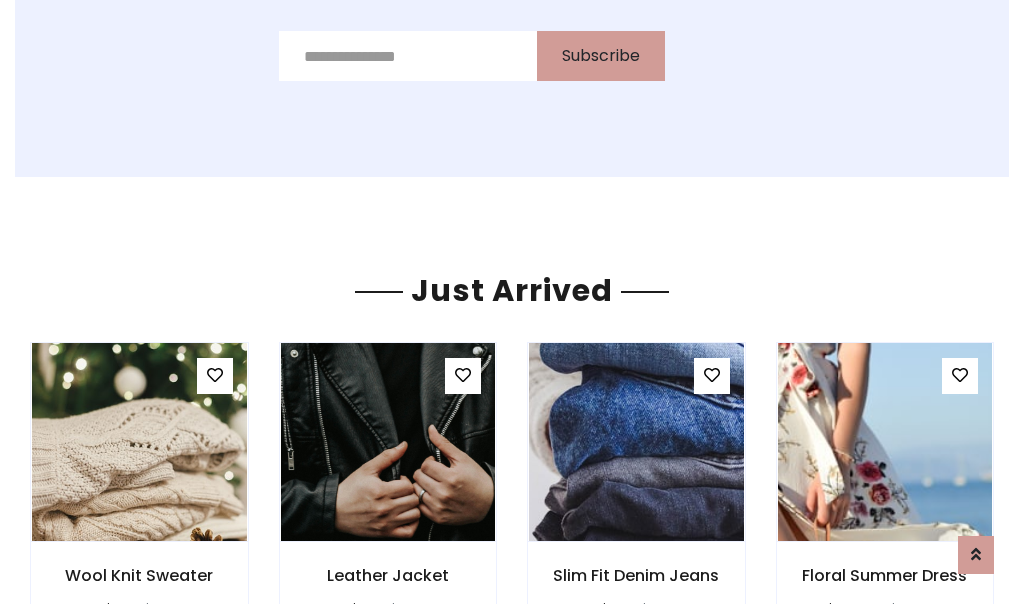 scroll, scrollTop: 2125, scrollLeft: 0, axis: vertical 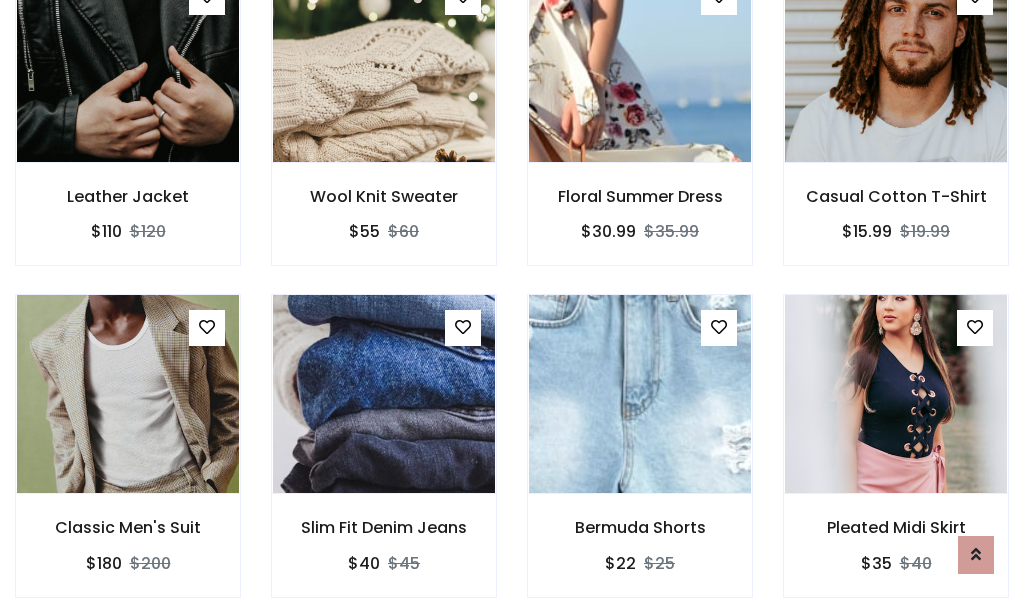 click on "Bermuda Shorts
$22
$25" at bounding box center [640, 459] 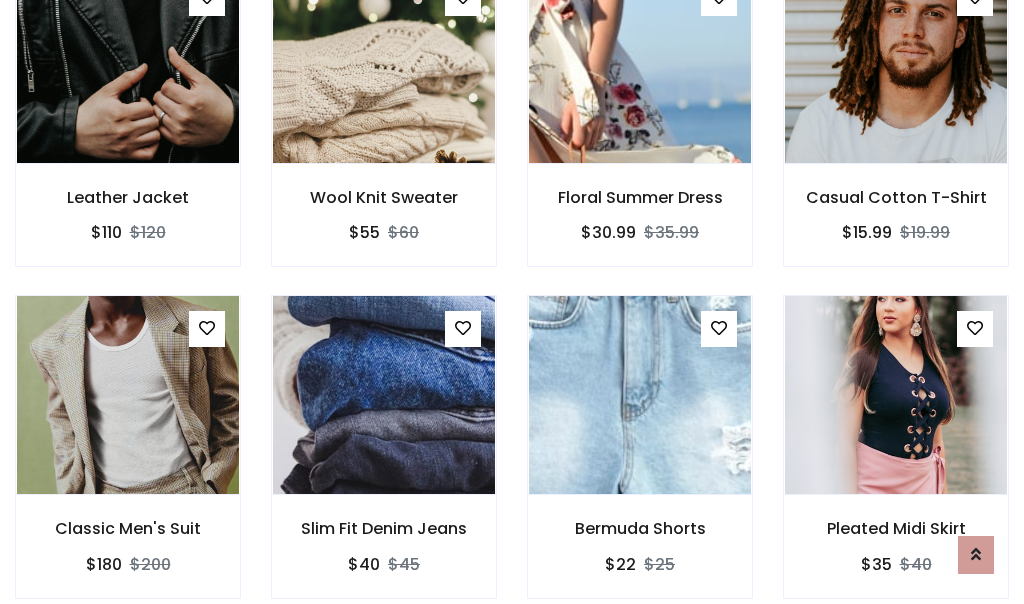 click on "Bermuda Shorts
$22
$25" at bounding box center [640, 460] 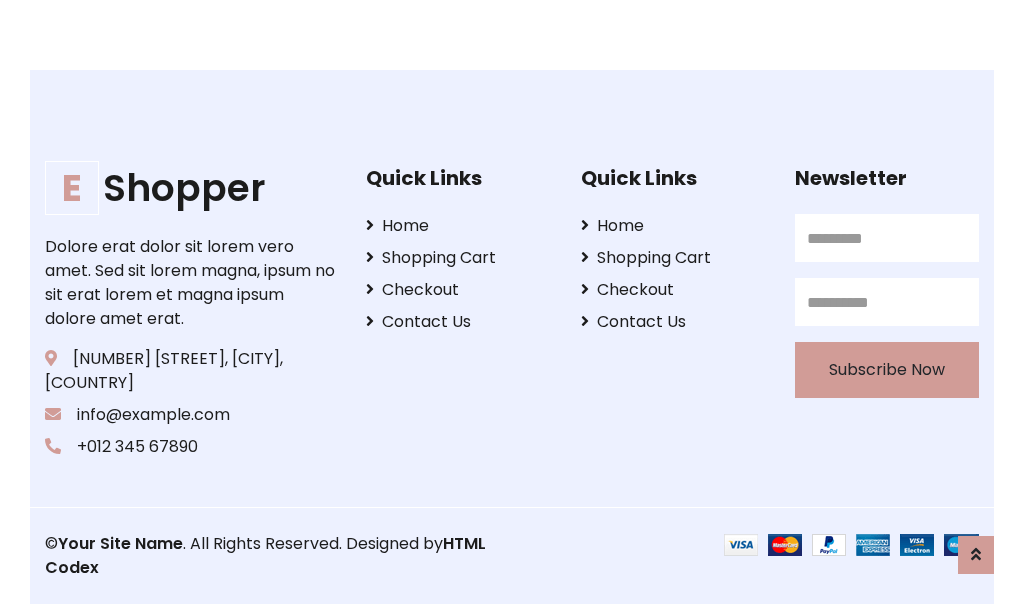 scroll, scrollTop: 3807, scrollLeft: 0, axis: vertical 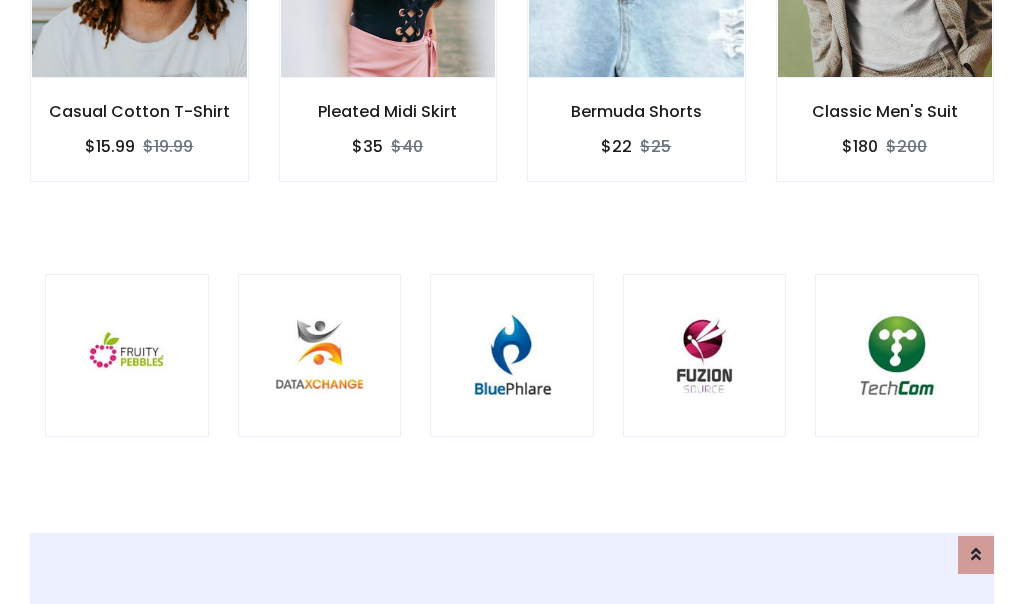click at bounding box center (512, 356) 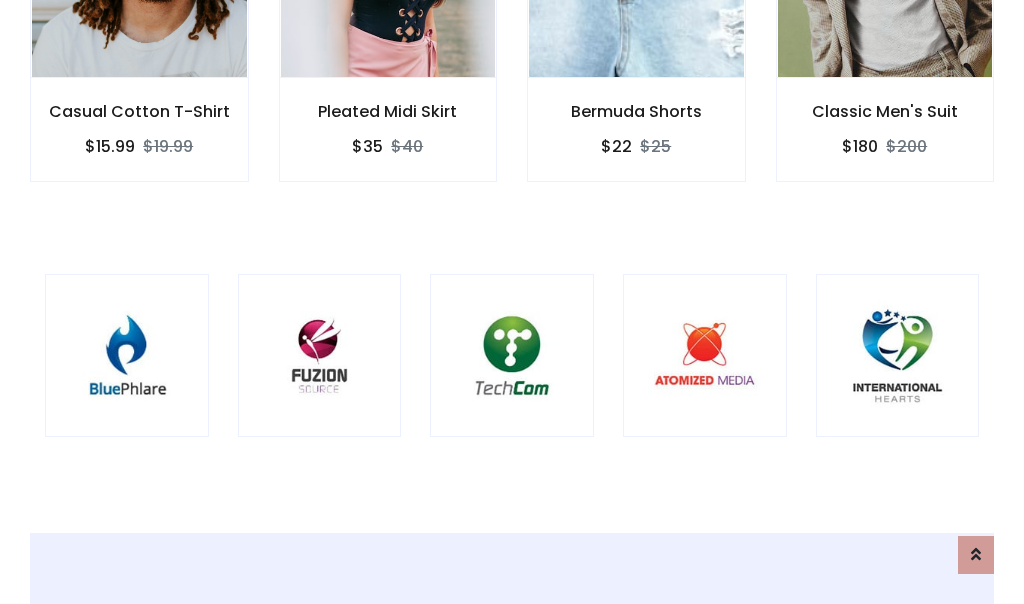 click at bounding box center (512, 356) 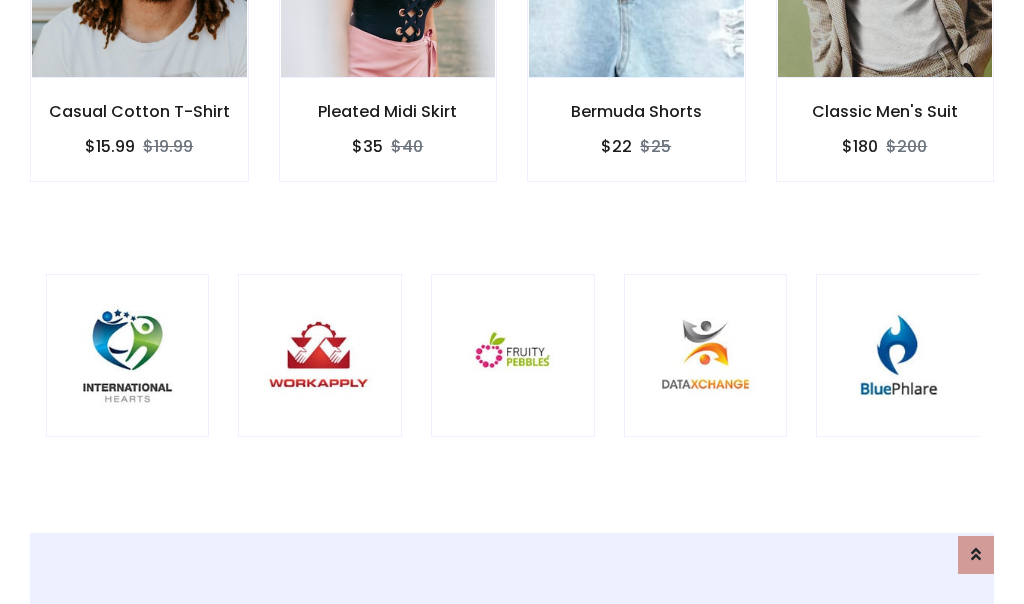 scroll, scrollTop: 0, scrollLeft: 0, axis: both 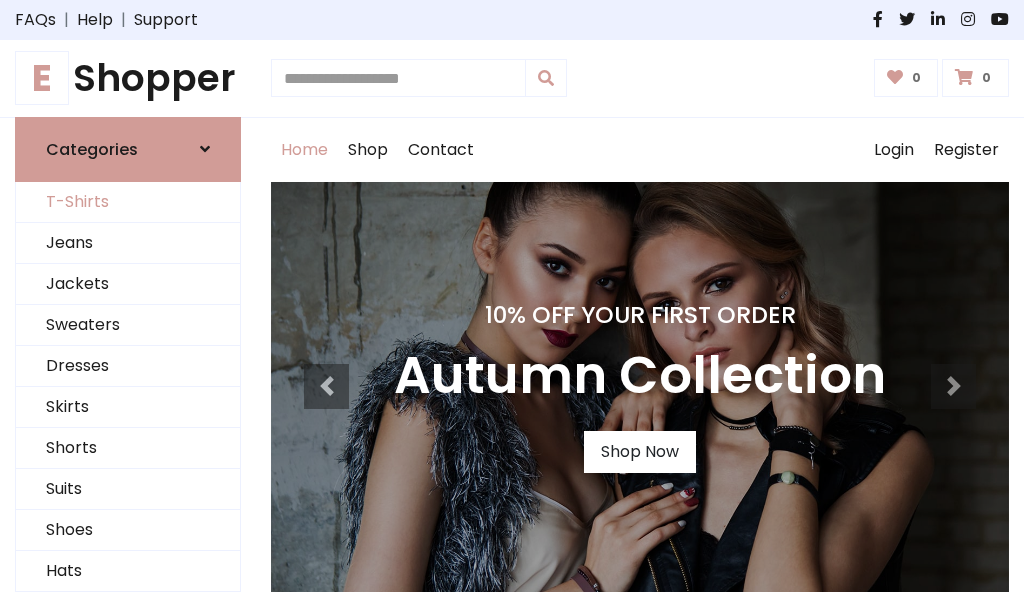 click on "T-Shirts" at bounding box center [128, 202] 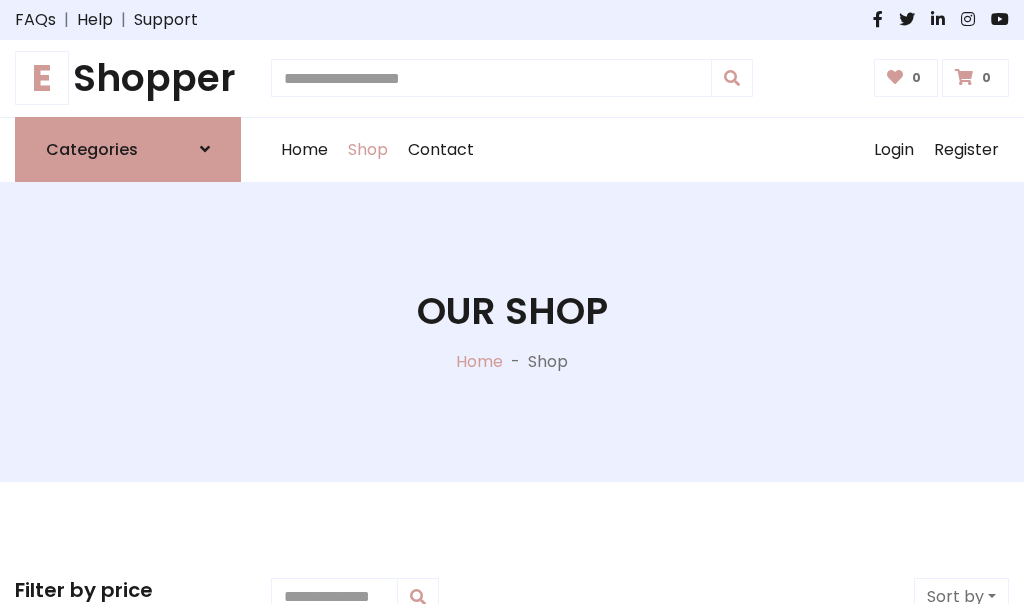 scroll, scrollTop: 802, scrollLeft: 0, axis: vertical 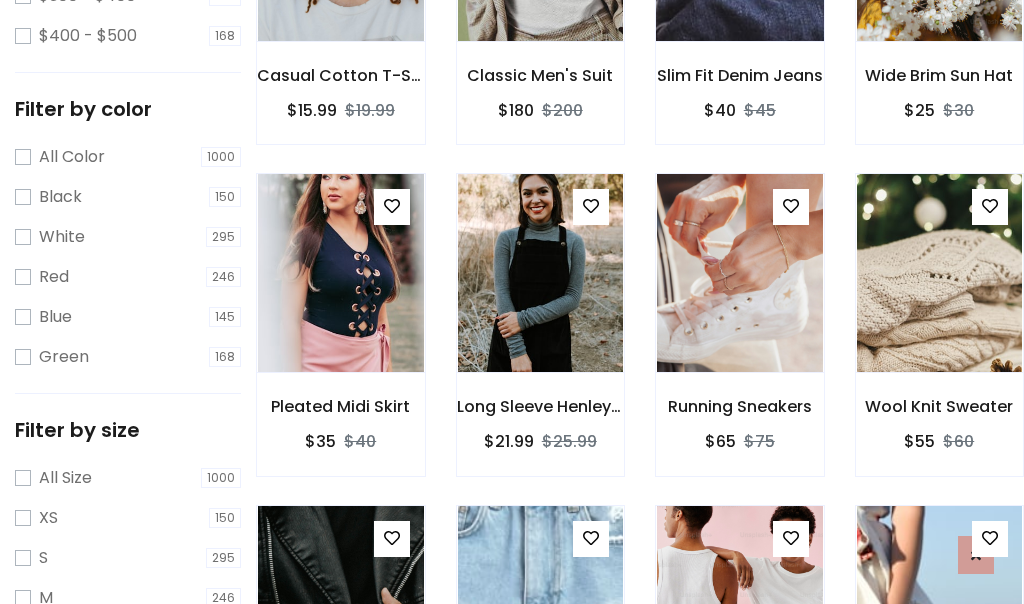 click at bounding box center (739, -58) 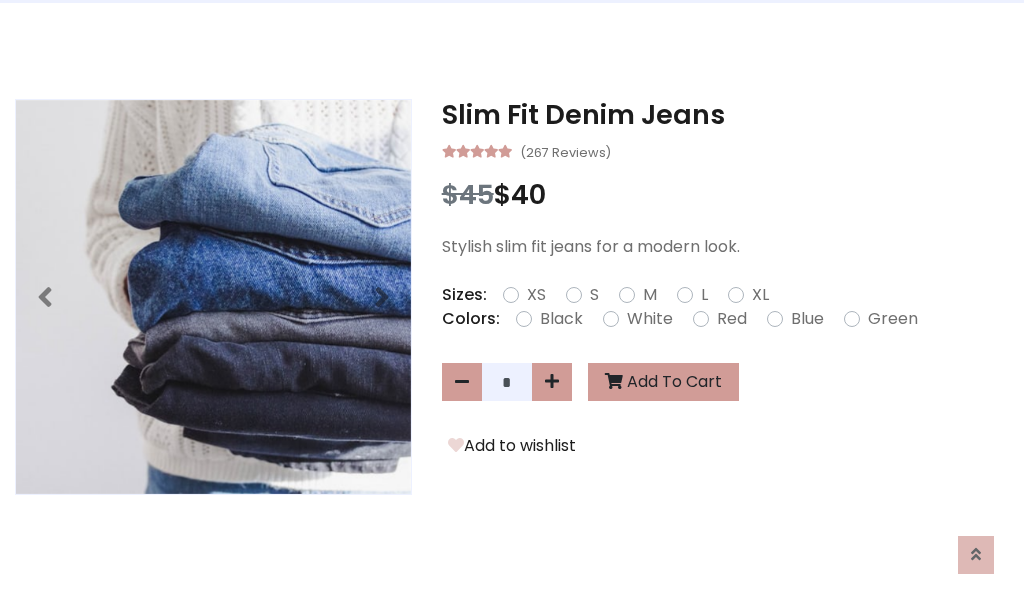 scroll, scrollTop: 0, scrollLeft: 0, axis: both 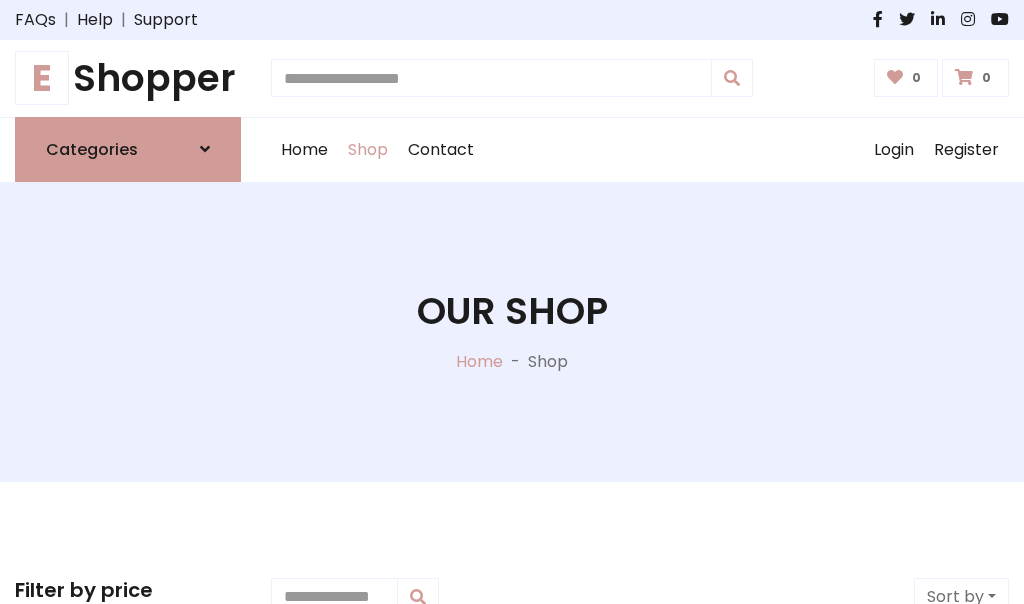 click on "E Shopper" at bounding box center (128, 78) 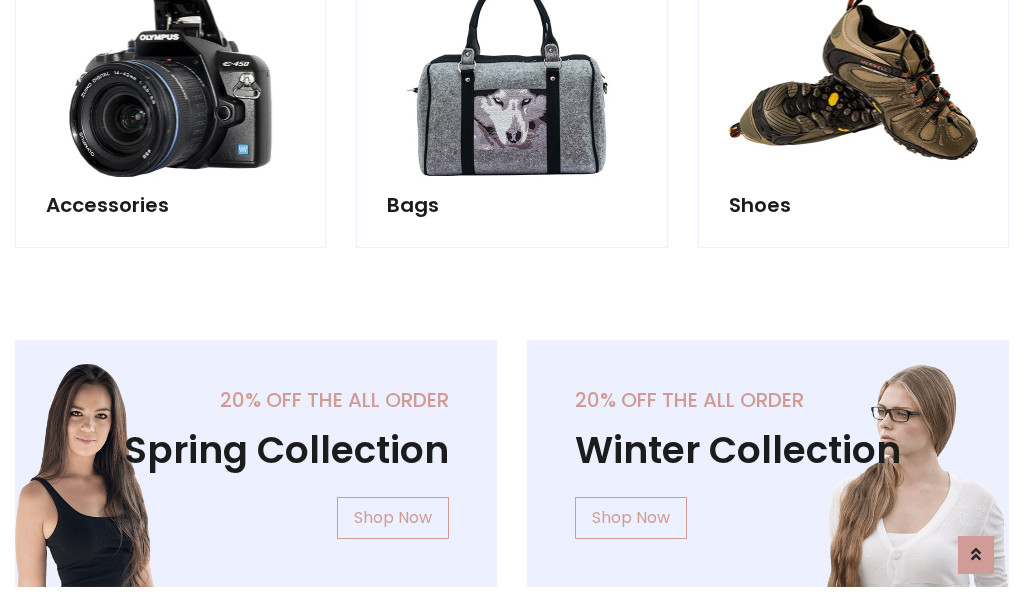 scroll, scrollTop: 1943, scrollLeft: 0, axis: vertical 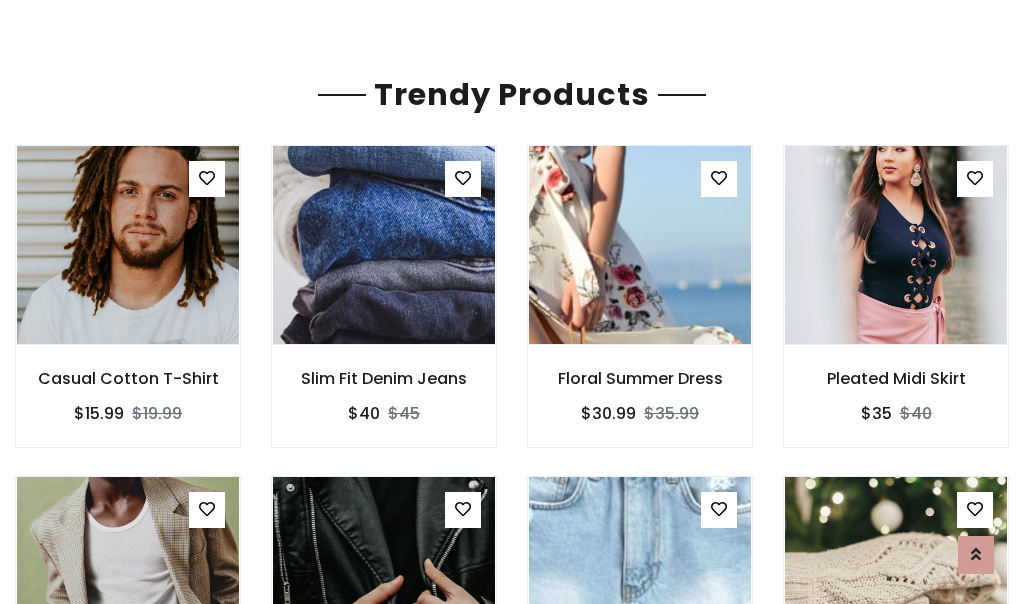 click on "Shop" at bounding box center (368, -1793) 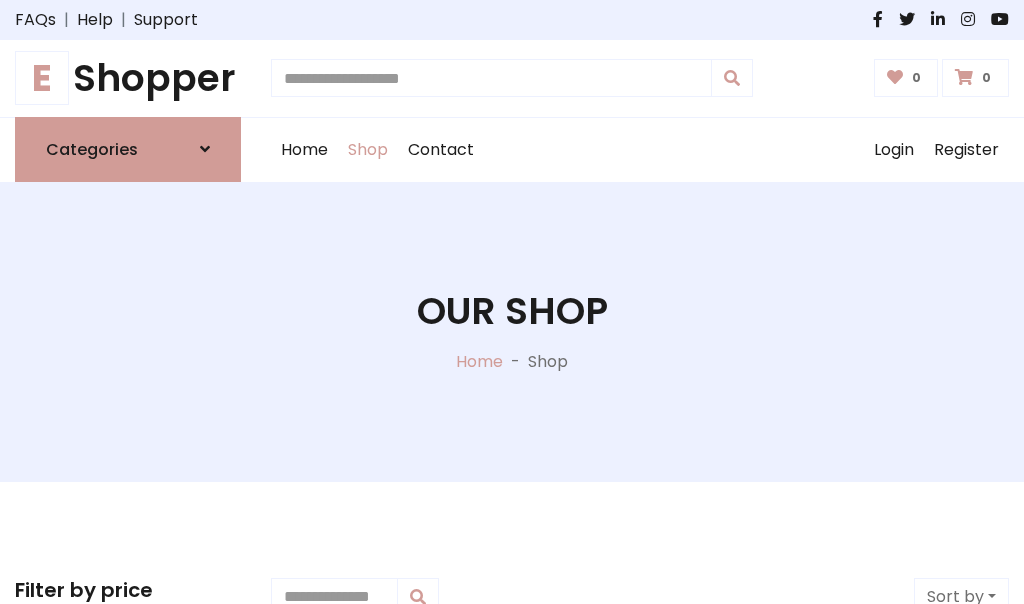 scroll, scrollTop: 0, scrollLeft: 0, axis: both 